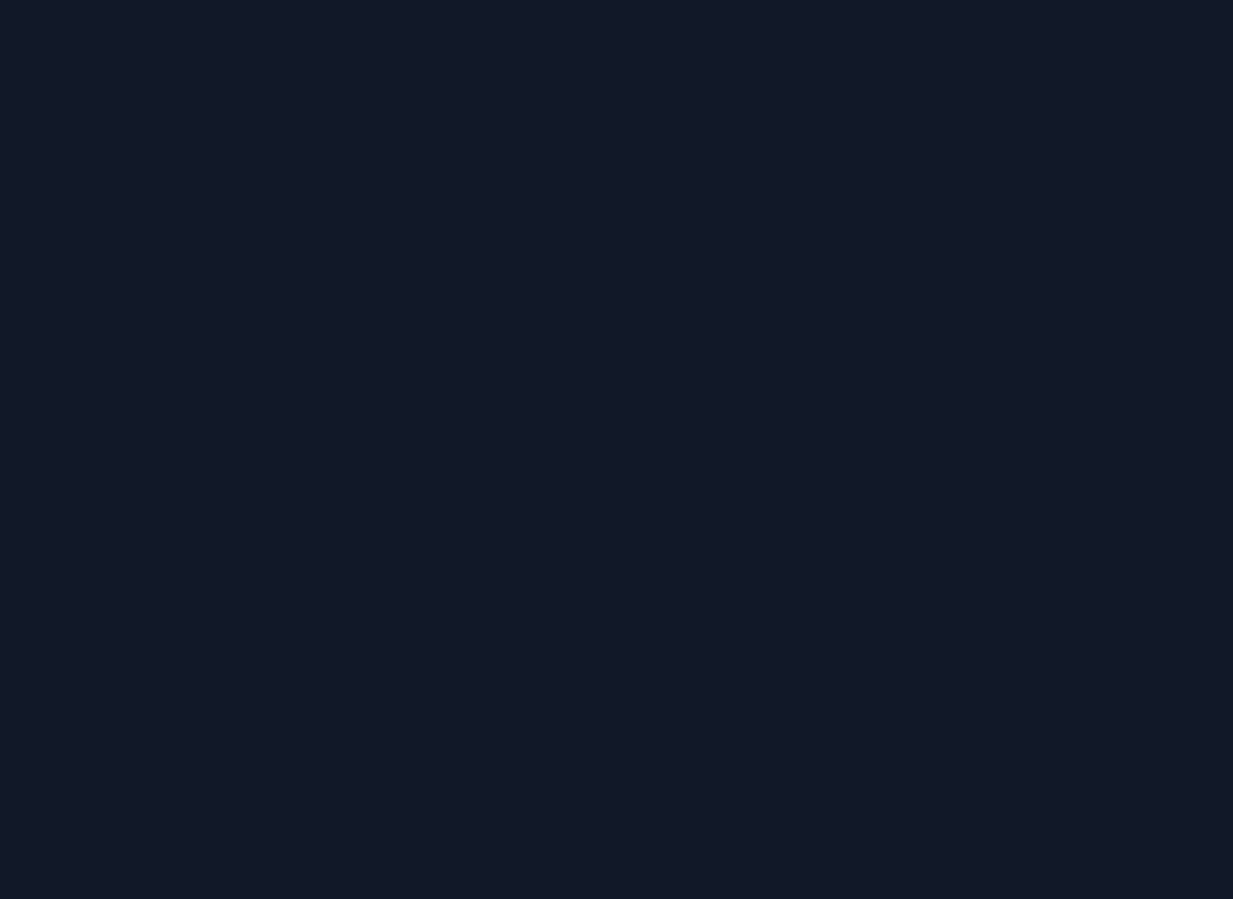 scroll, scrollTop: 0, scrollLeft: 0, axis: both 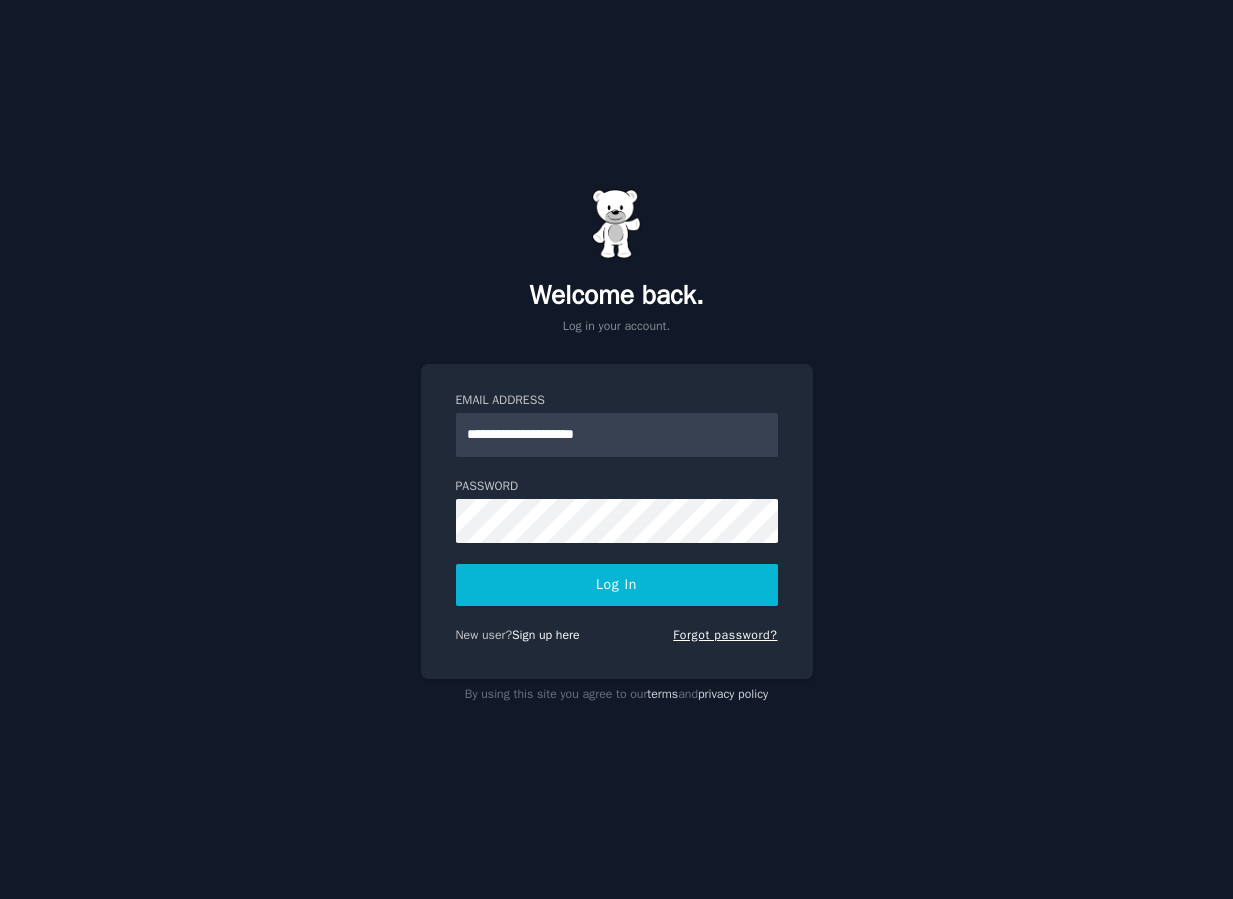 type on "**********" 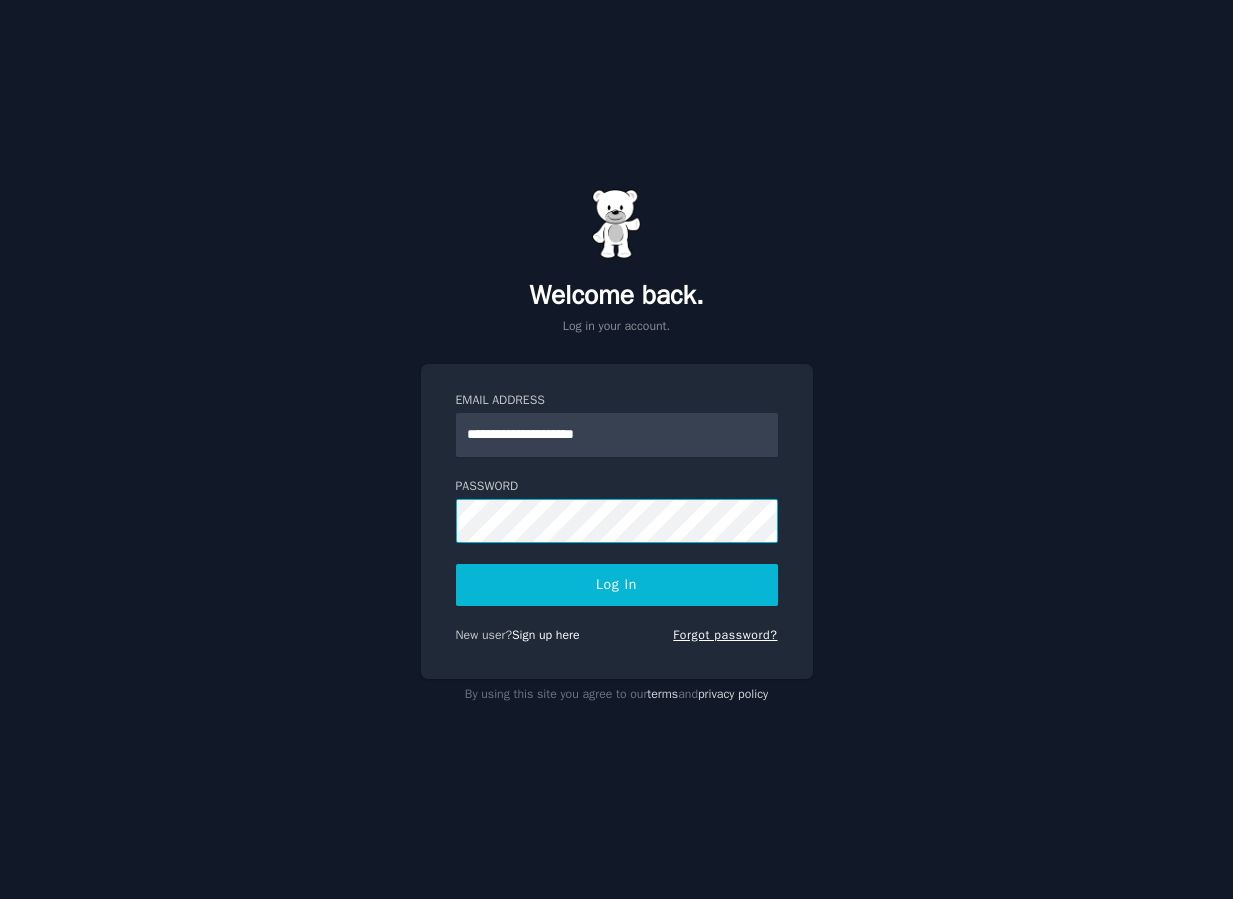 click on "Log In" at bounding box center (617, 585) 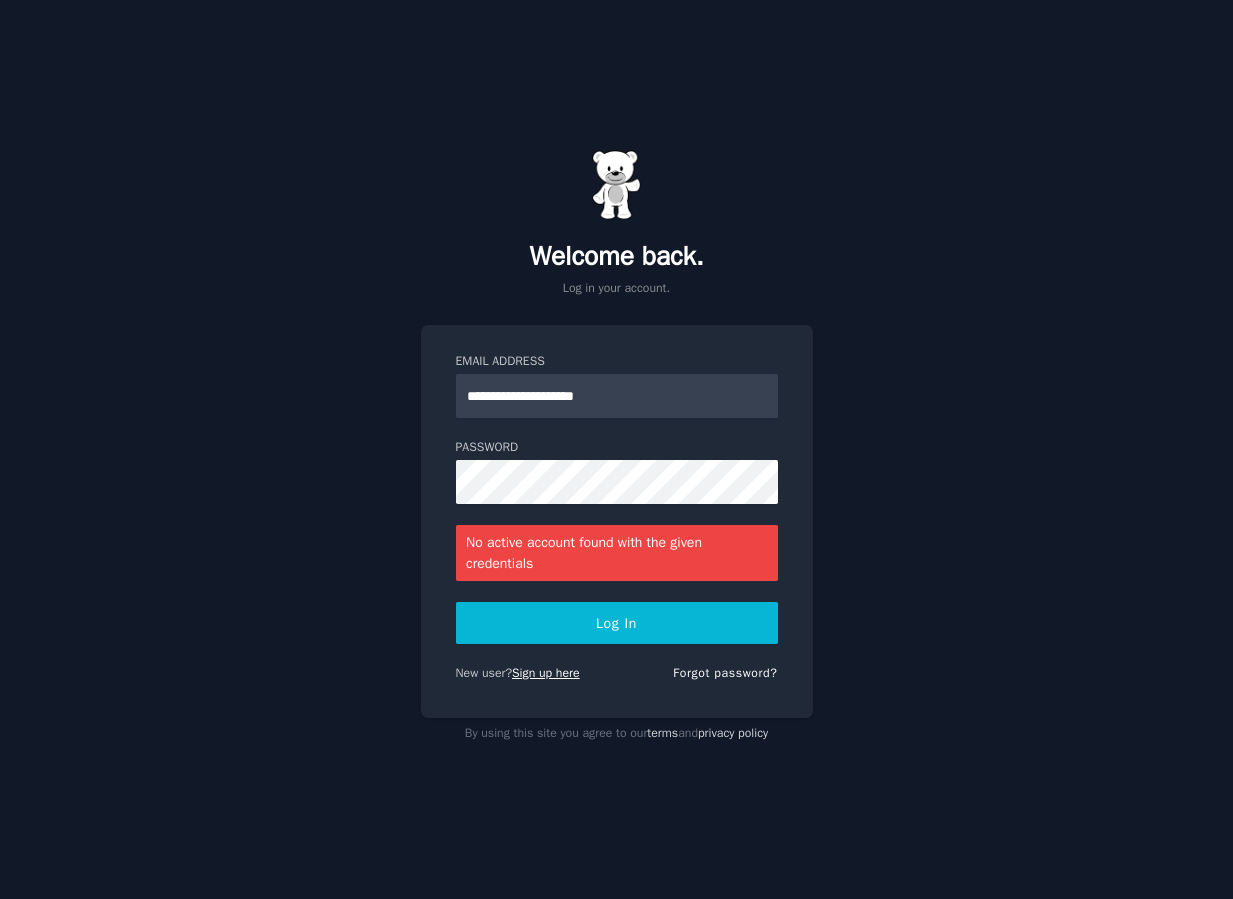 click on "Sign up here" at bounding box center (546, 673) 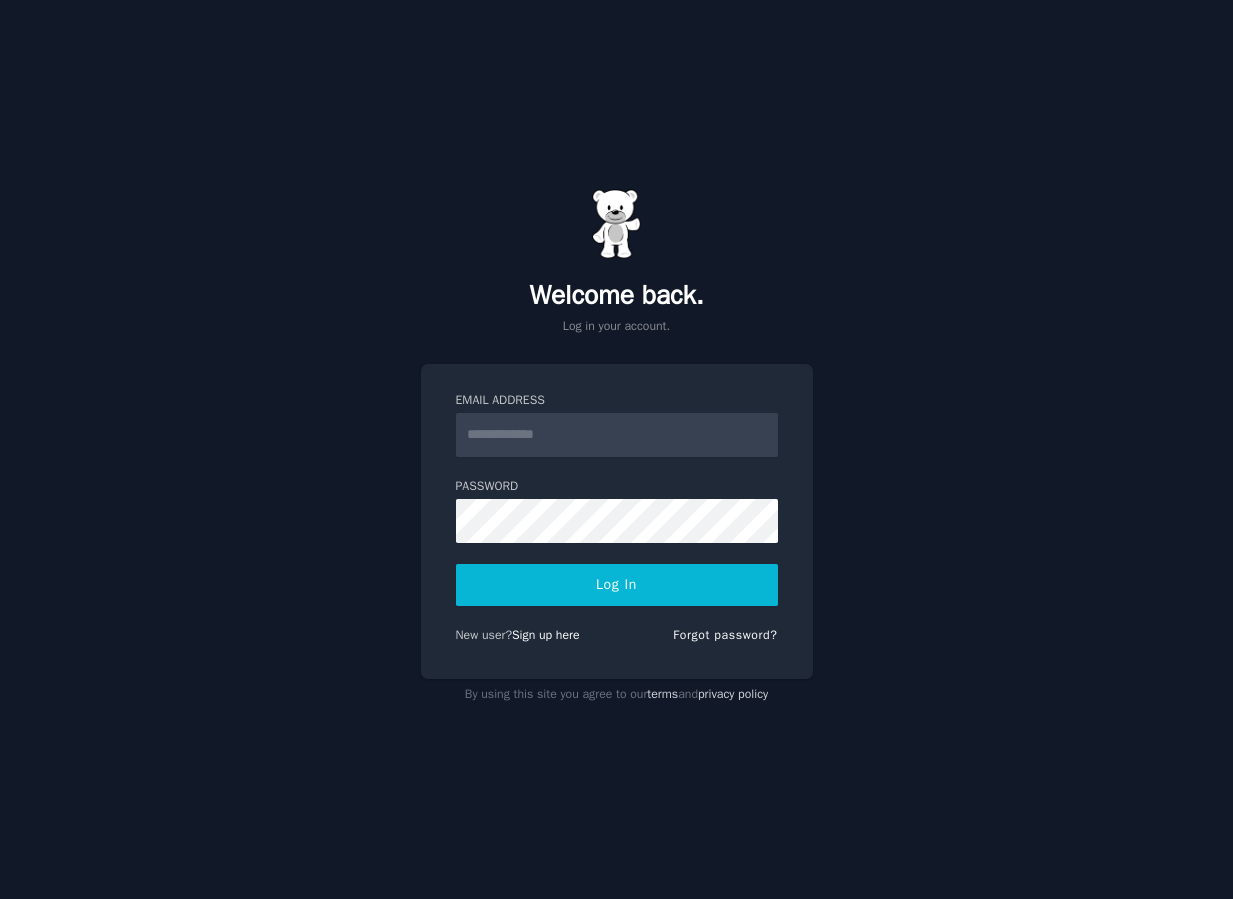 scroll, scrollTop: 0, scrollLeft: 0, axis: both 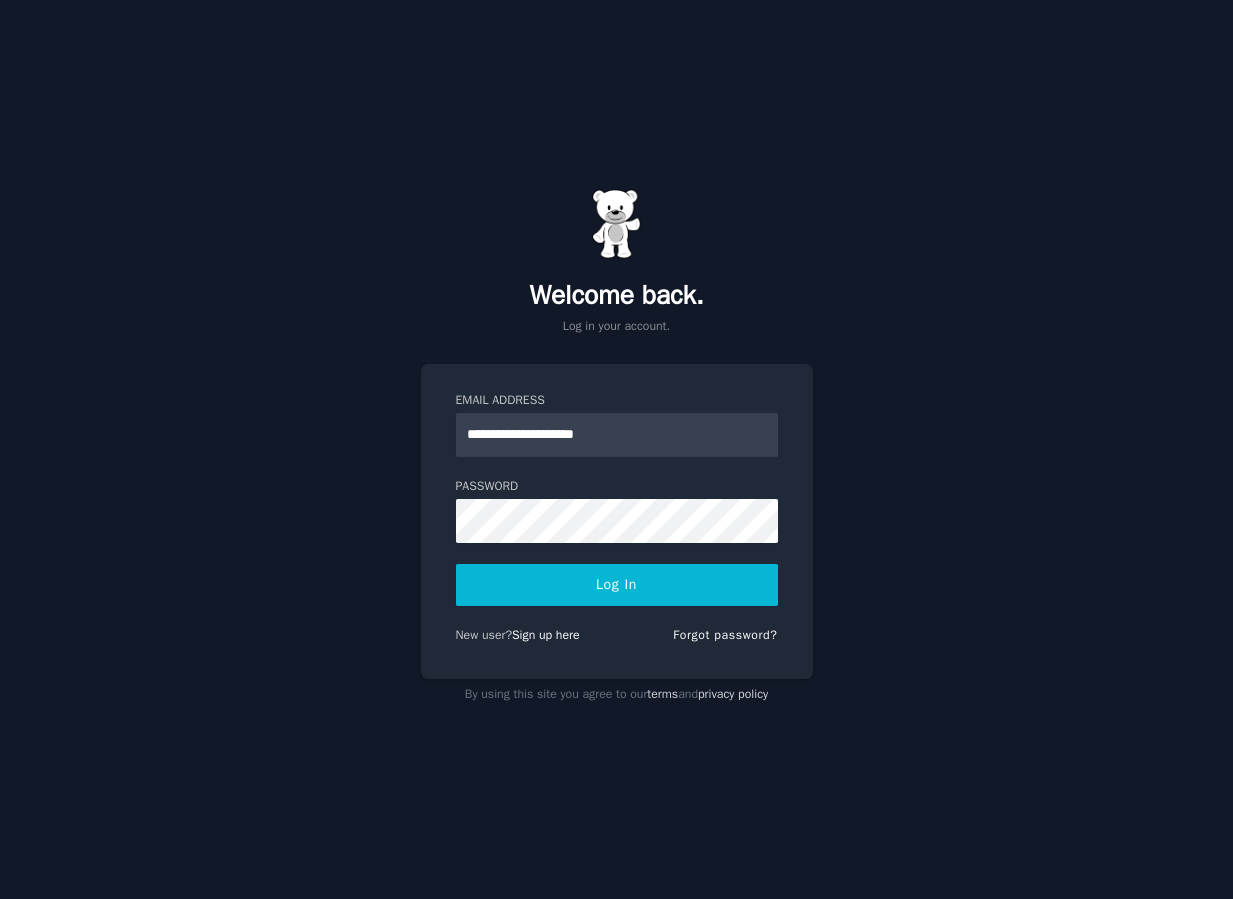 type on "**********" 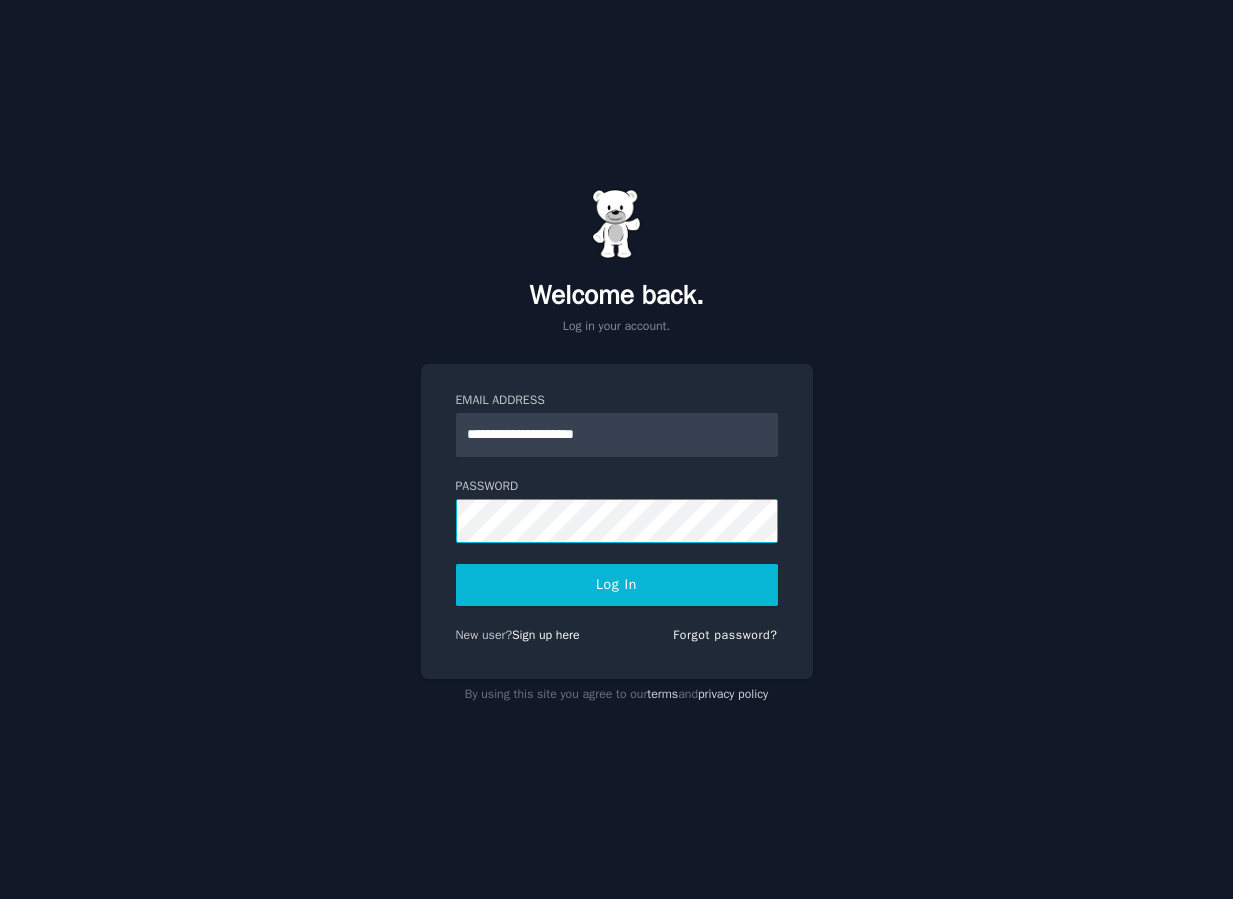 click on "Log In" at bounding box center (617, 585) 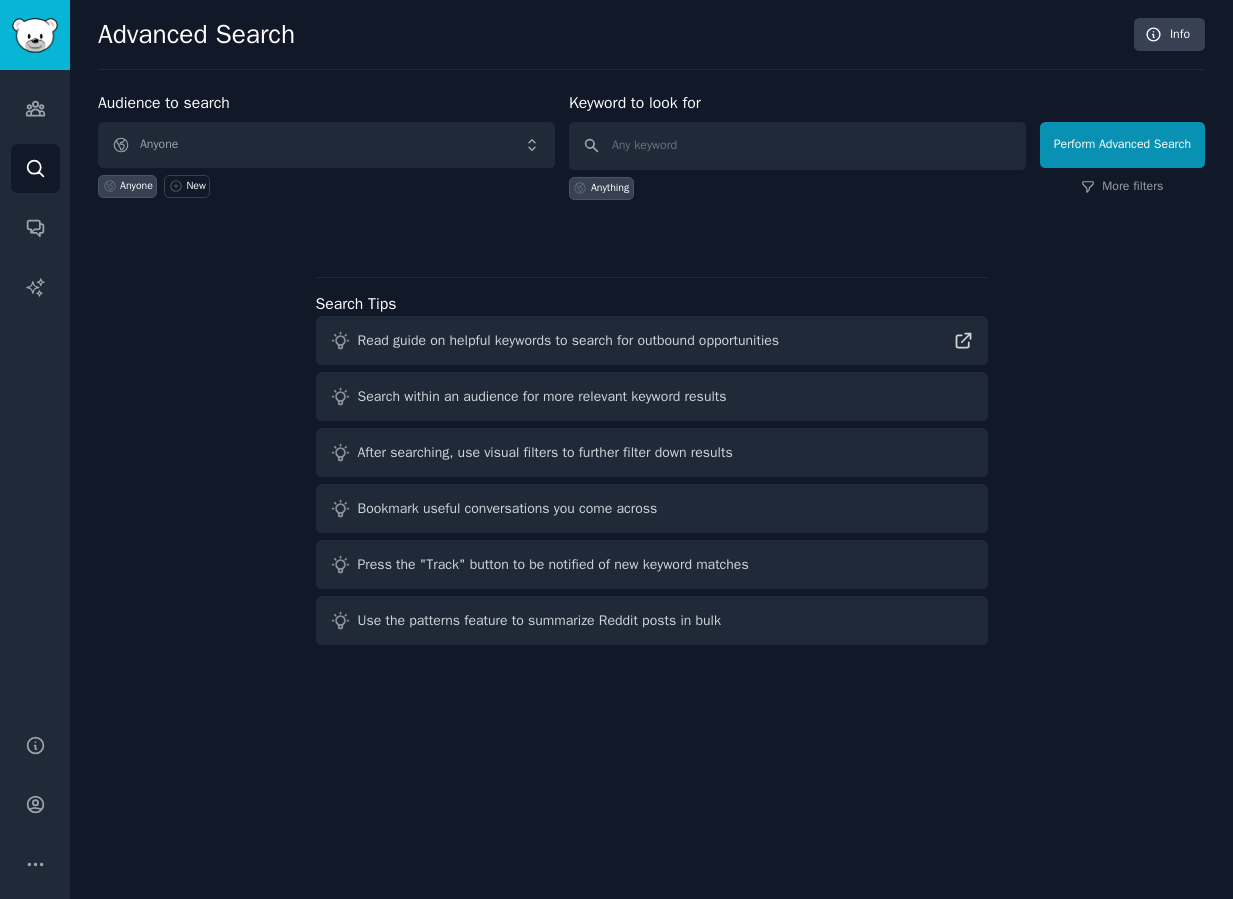 scroll, scrollTop: 0, scrollLeft: 0, axis: both 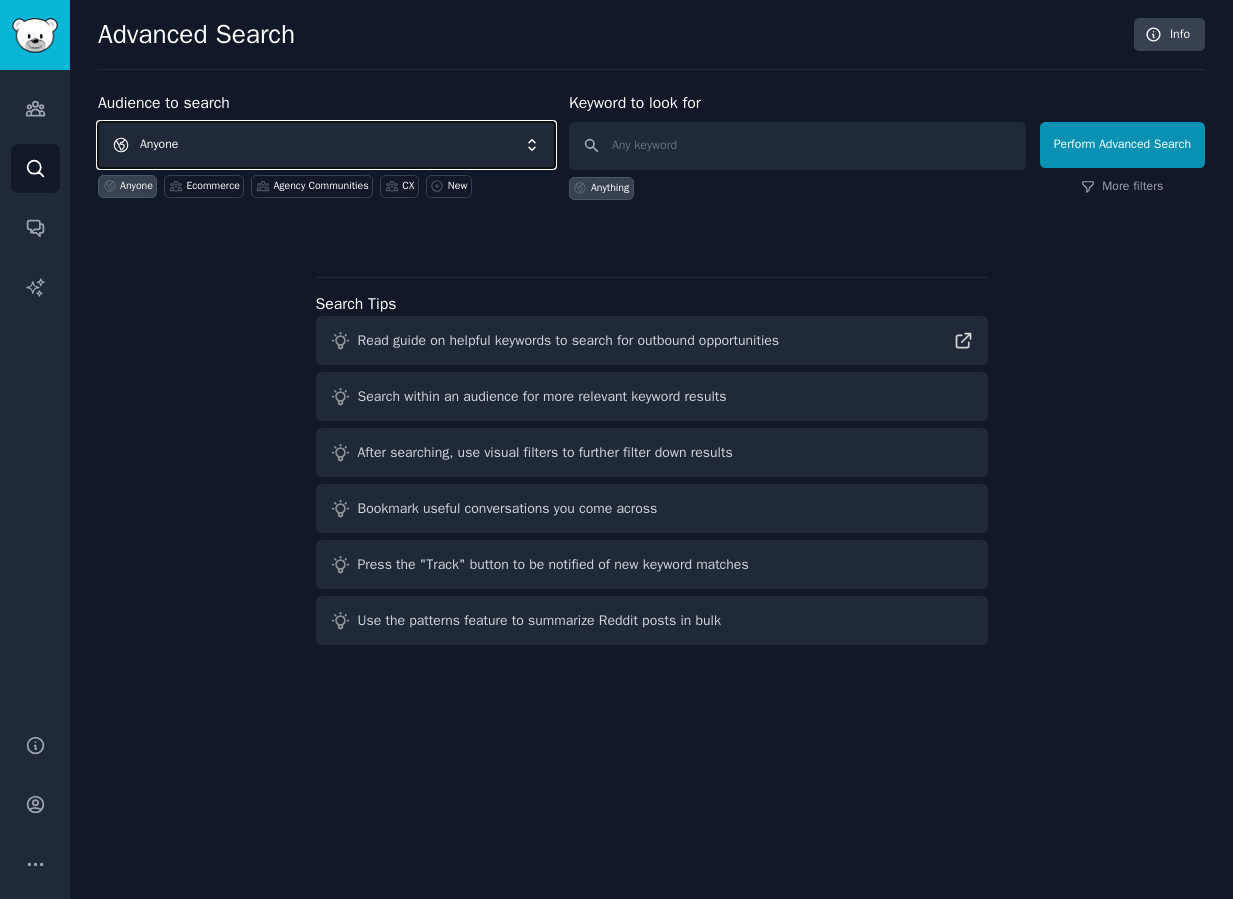 click on "Anyone" at bounding box center (326, 145) 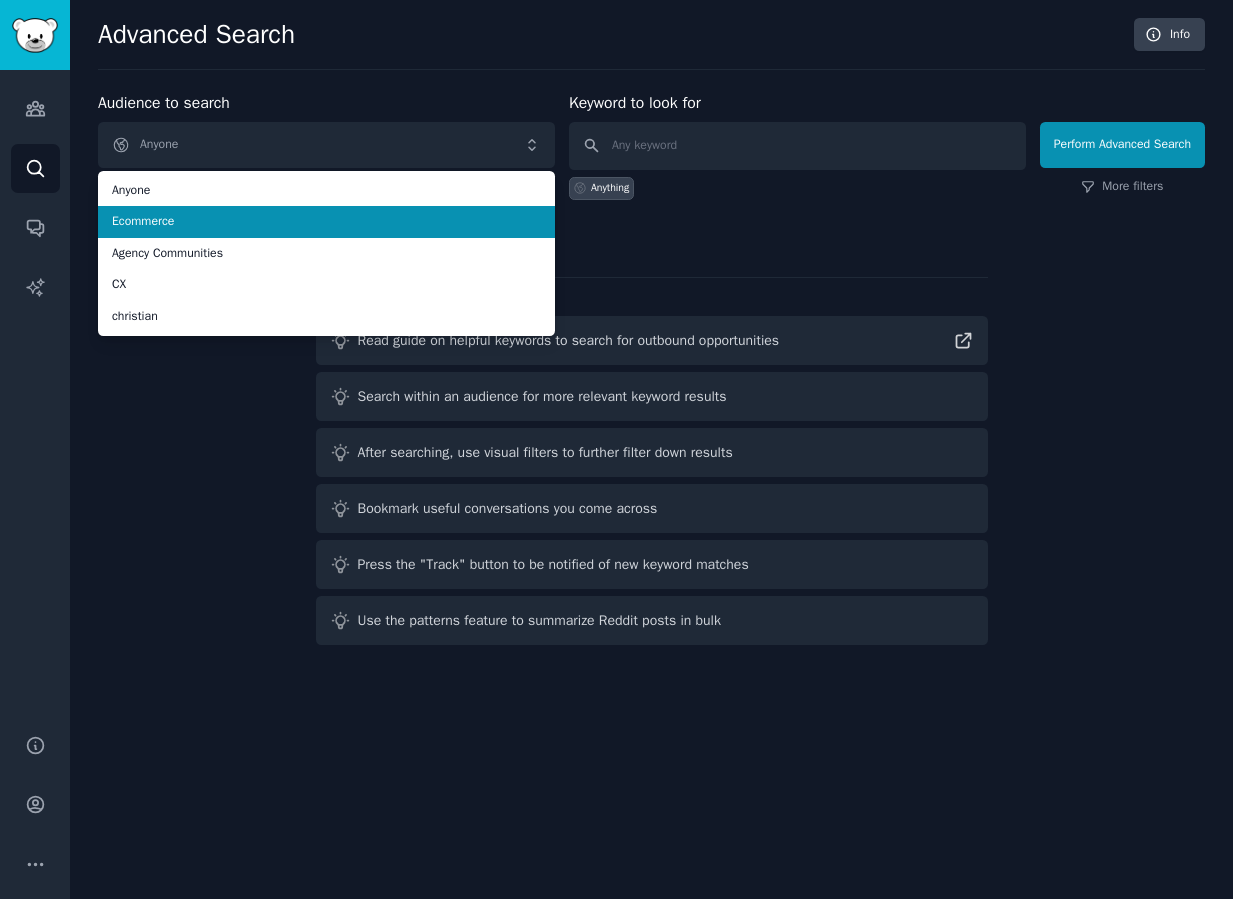 click on "Ecommerce" at bounding box center (326, 222) 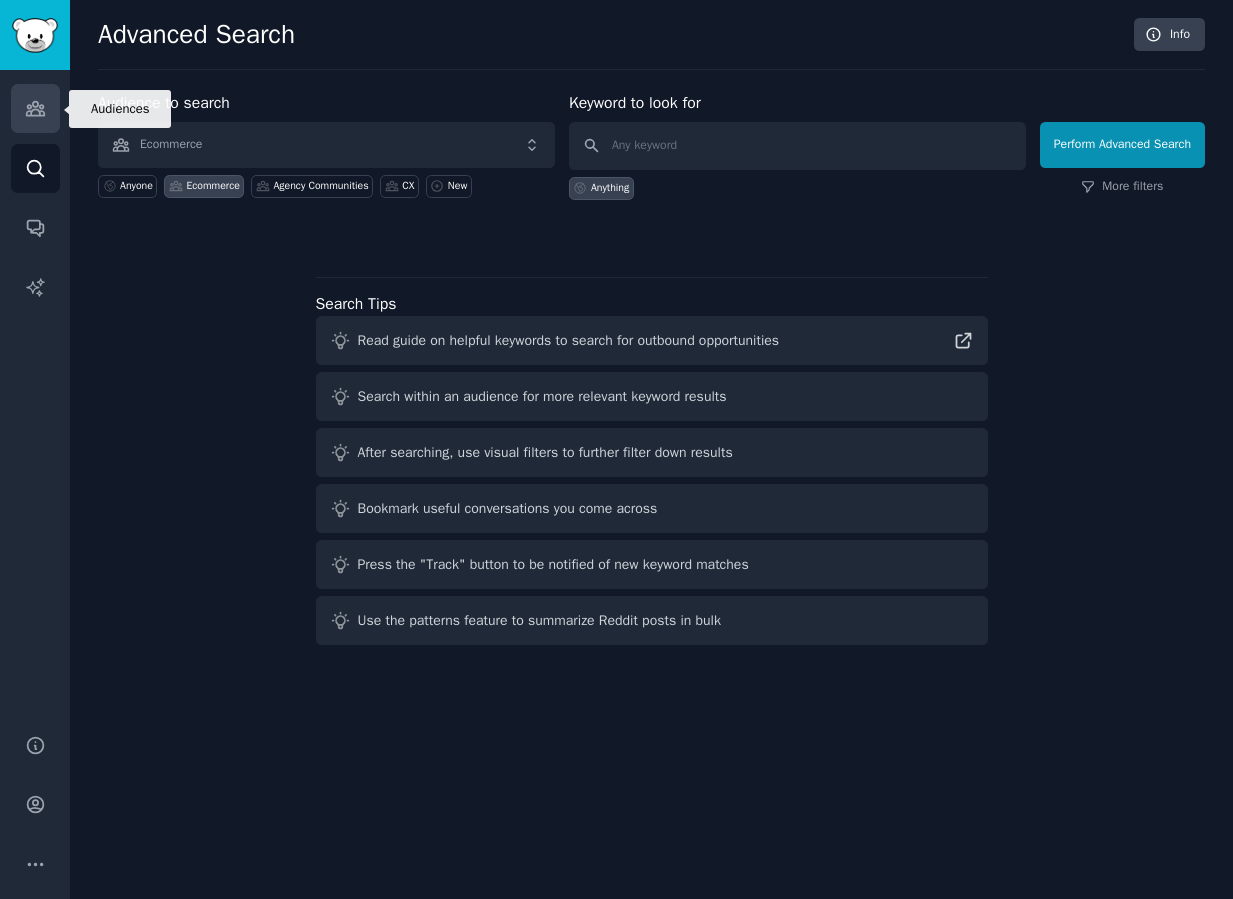 click on "Audiences" at bounding box center [35, 108] 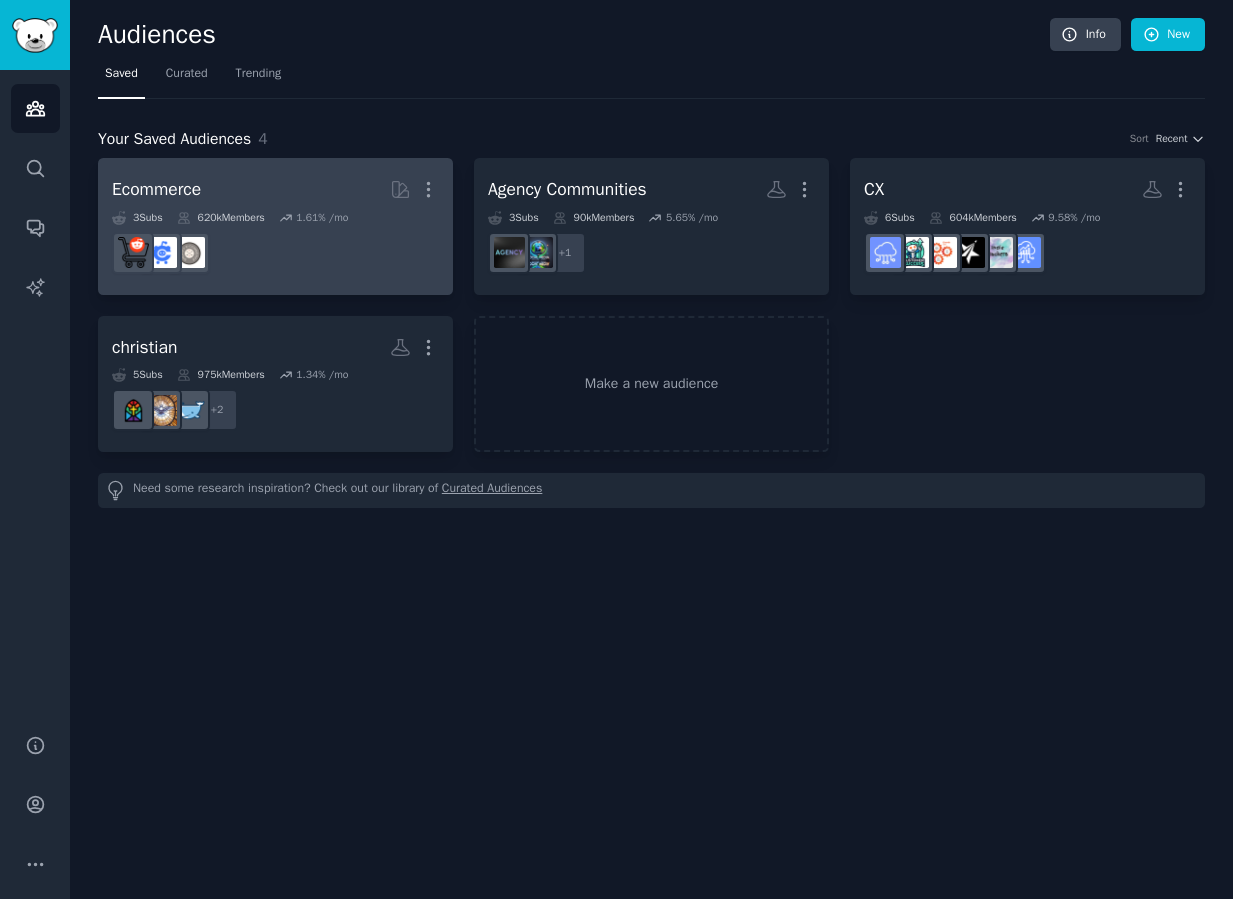 click on "620k  Members" at bounding box center (221, 218) 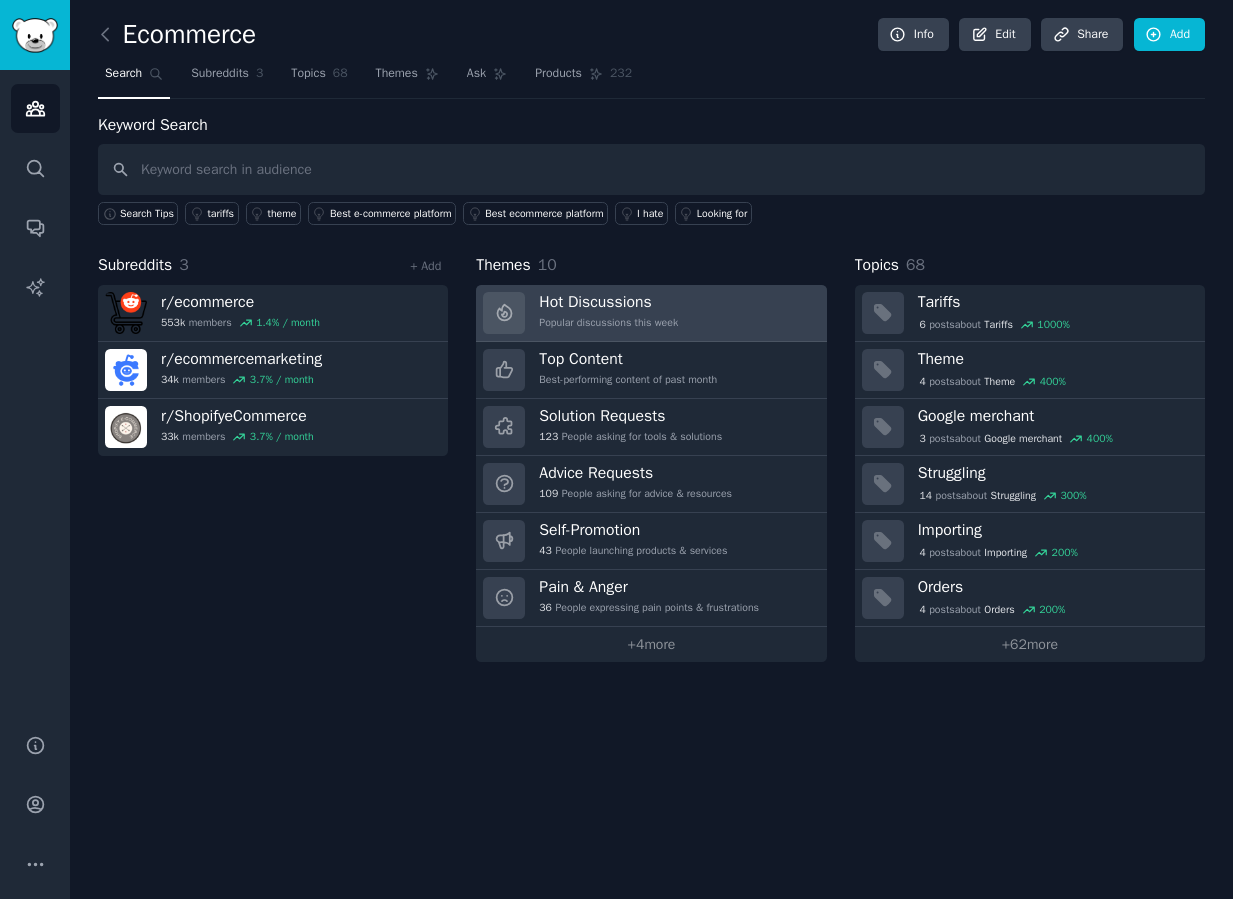 click on "Hot Discussions" at bounding box center (608, 302) 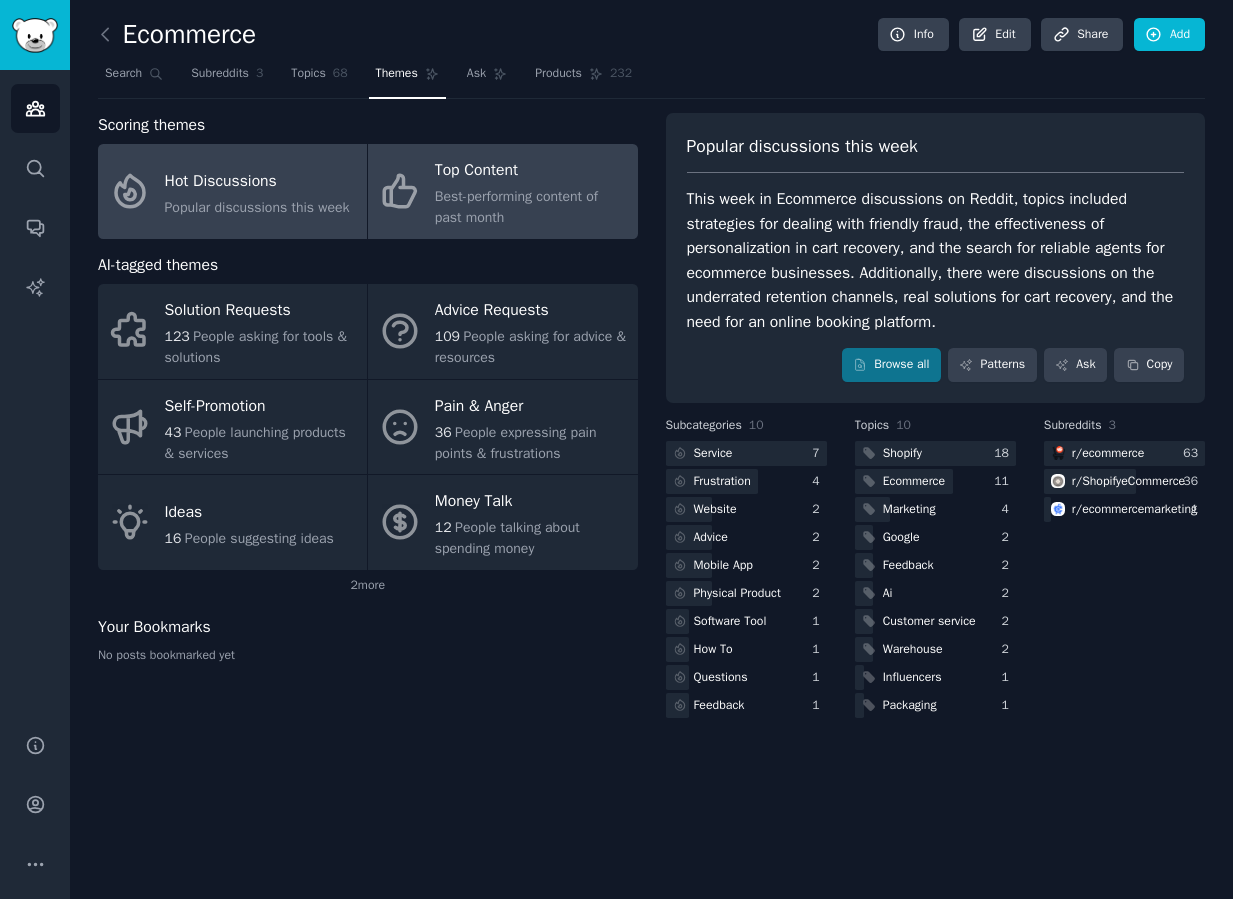 click on "Best-performing content of past month" 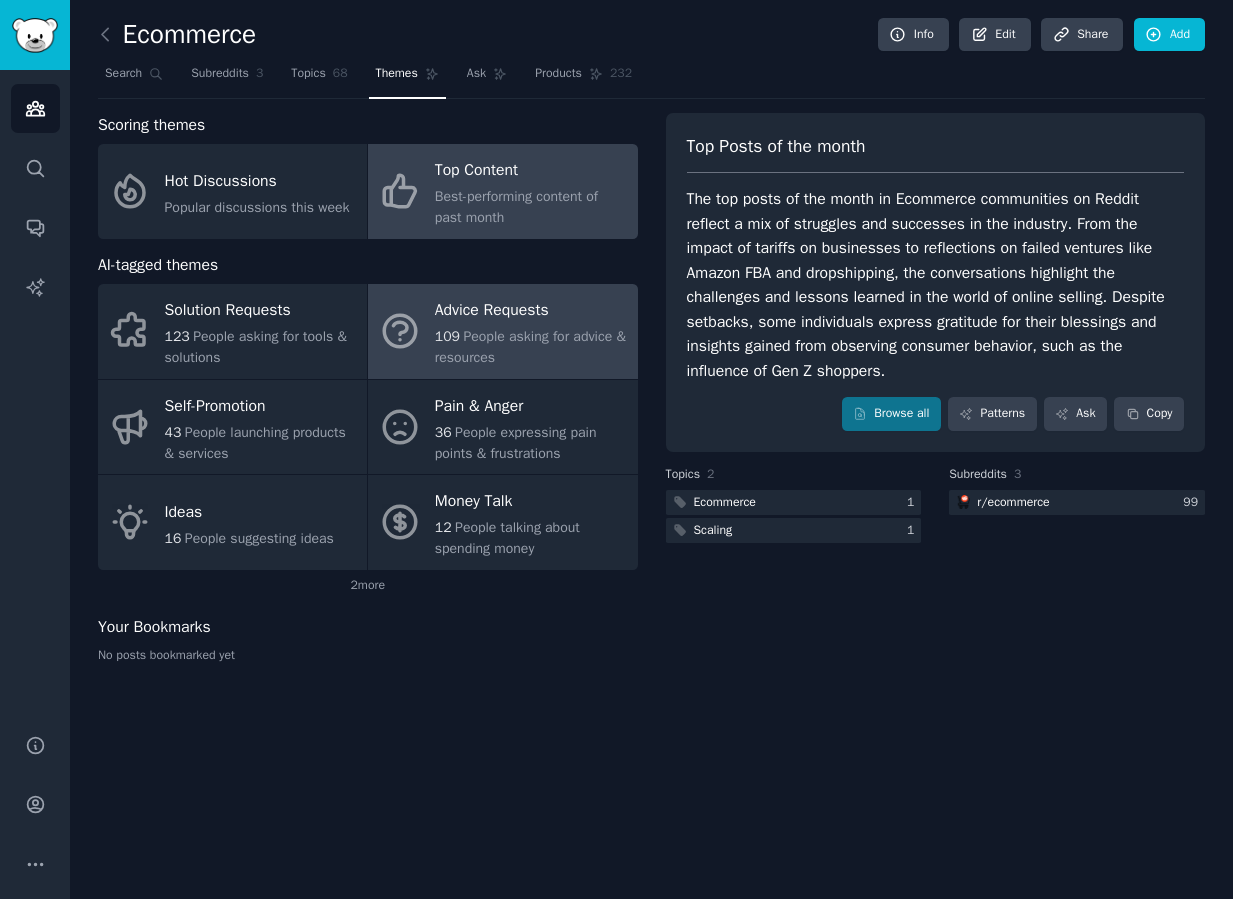 click on "Advice Requests" at bounding box center (531, 311) 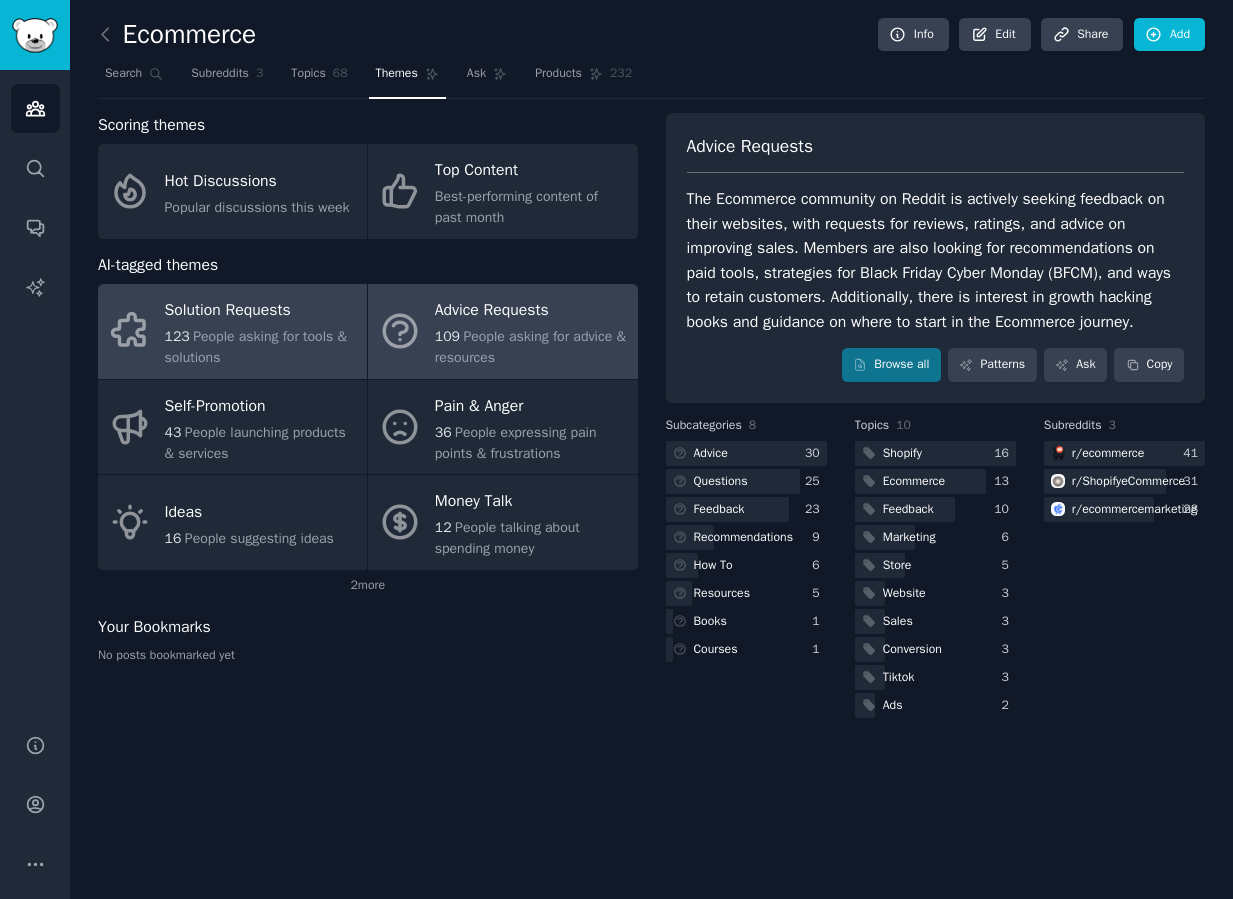 click on "Solution Requests" at bounding box center (261, 311) 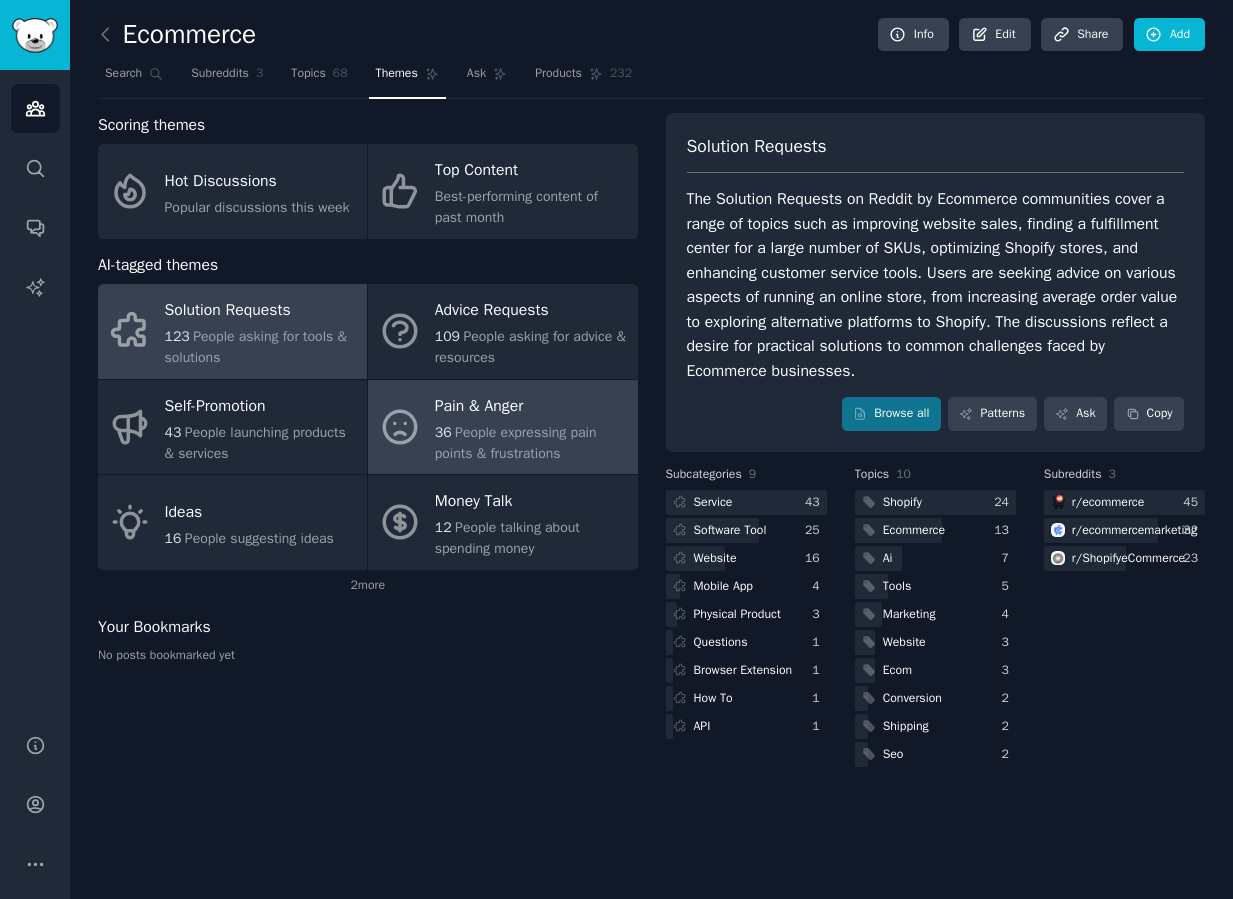 click on "Pain & Anger 36 People expressing pain points & frustrations" at bounding box center [502, 427] 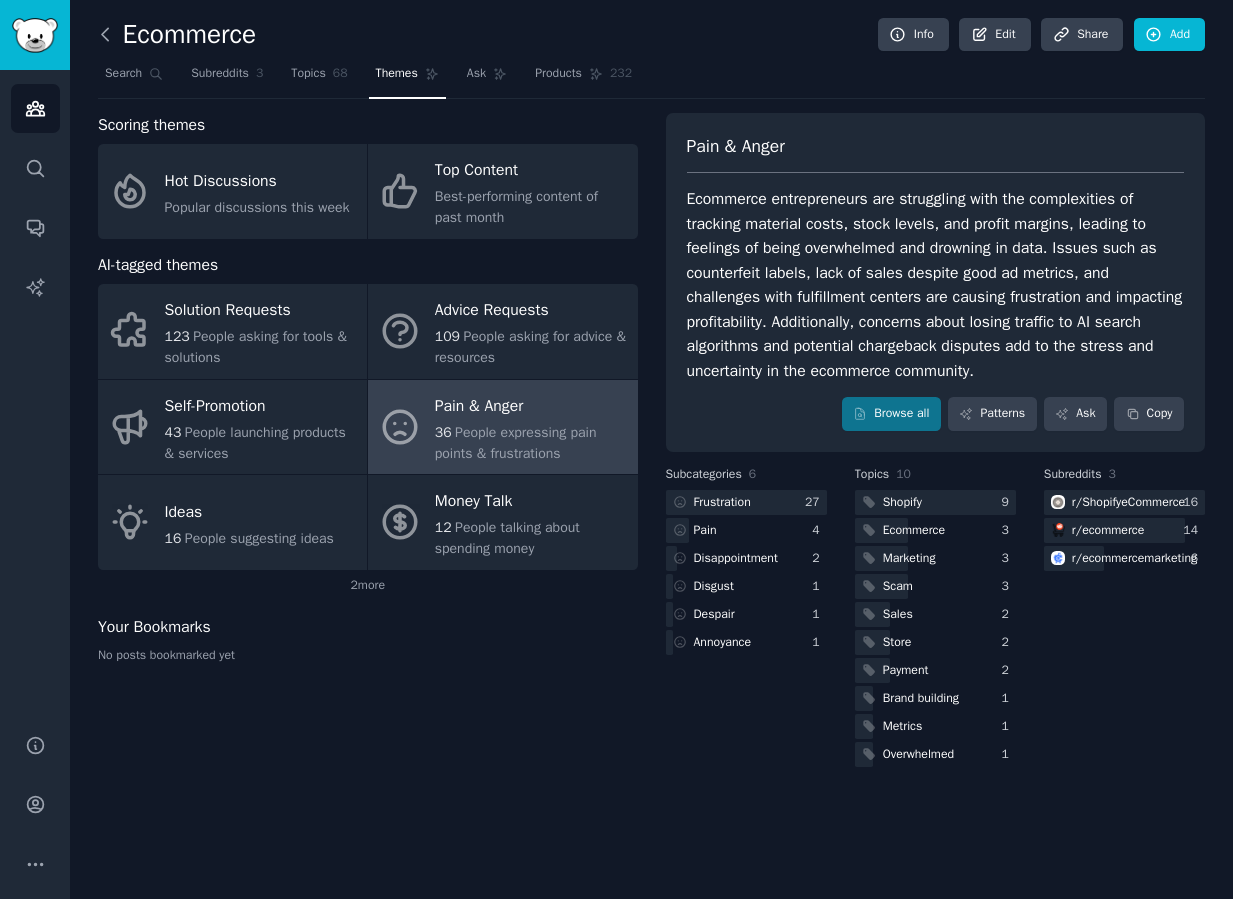 click 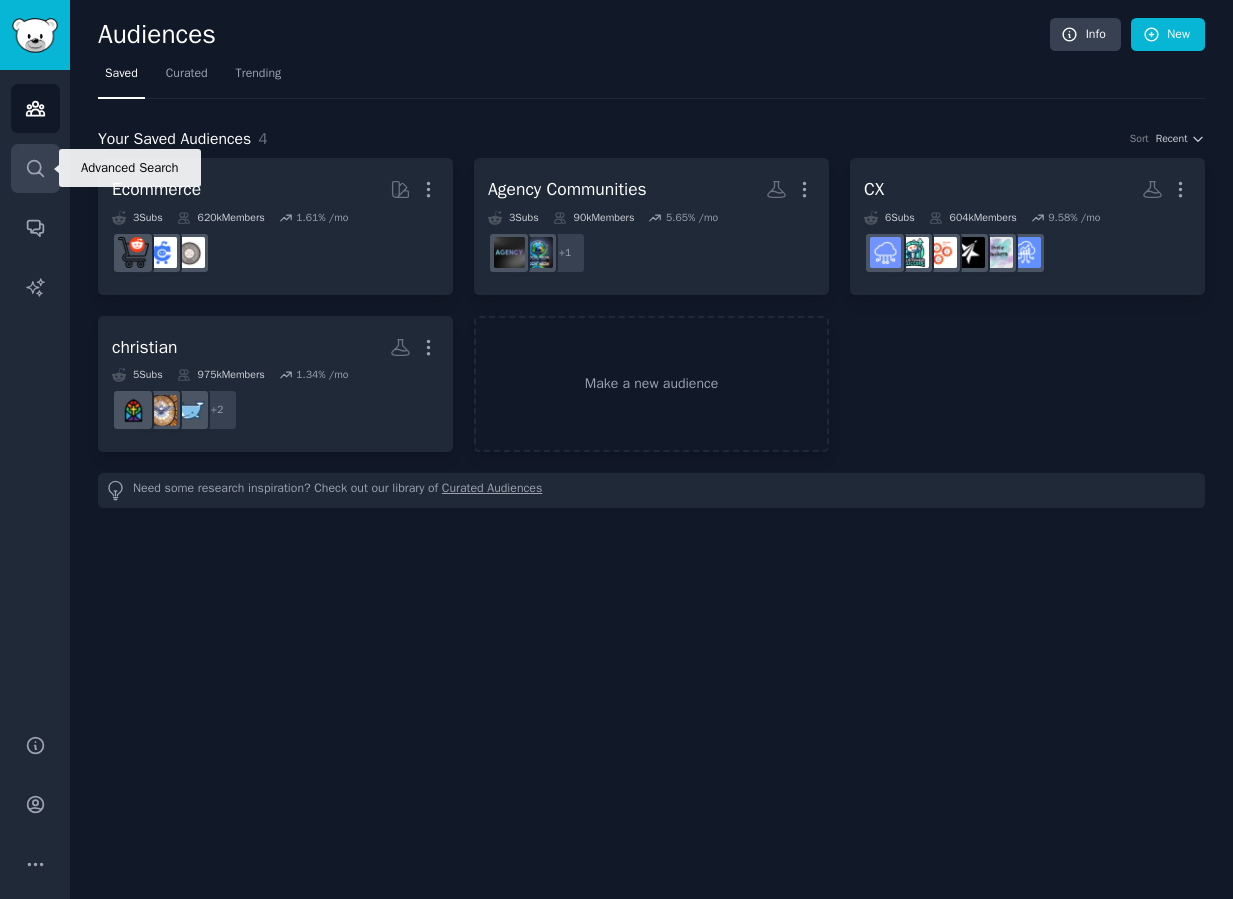 click 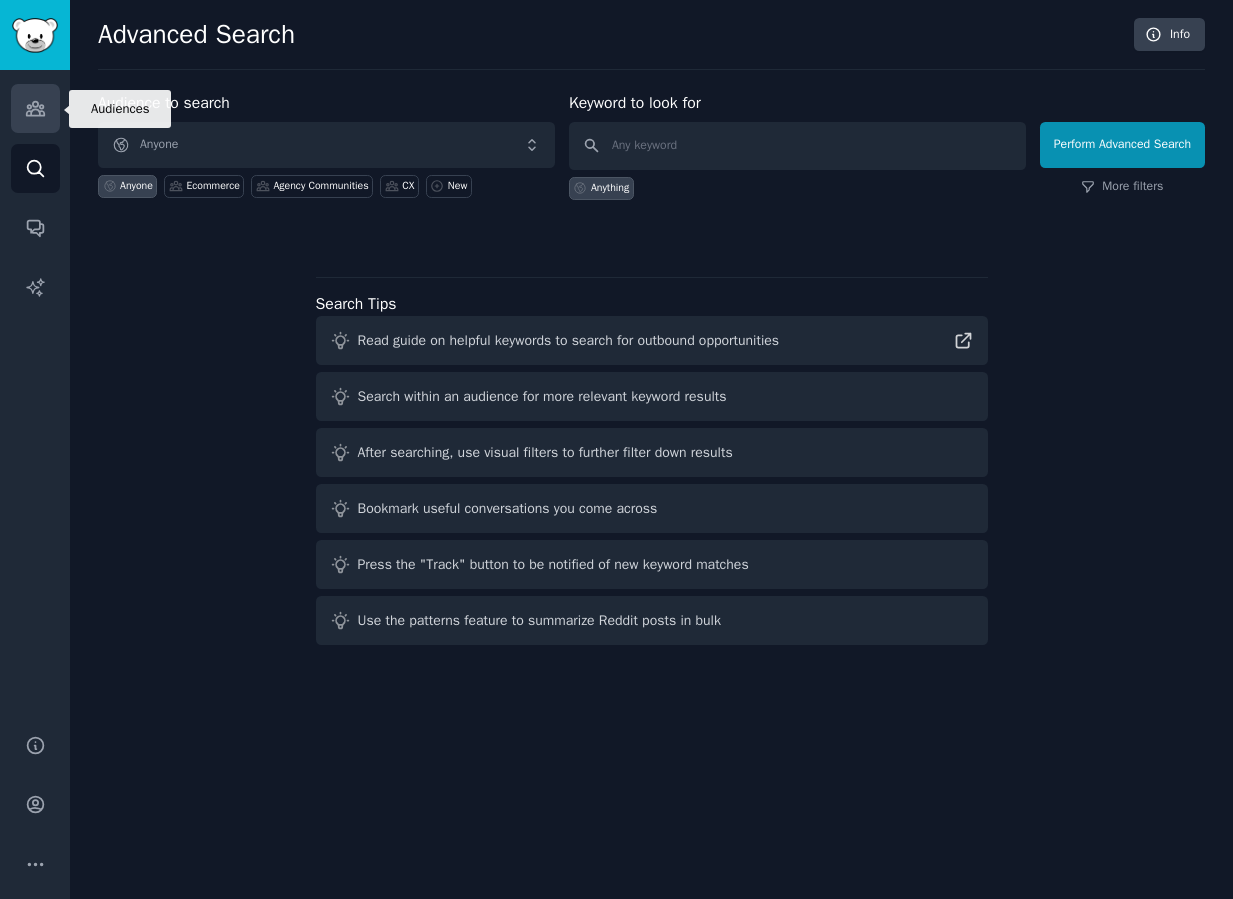 click on "Audiences" at bounding box center [35, 108] 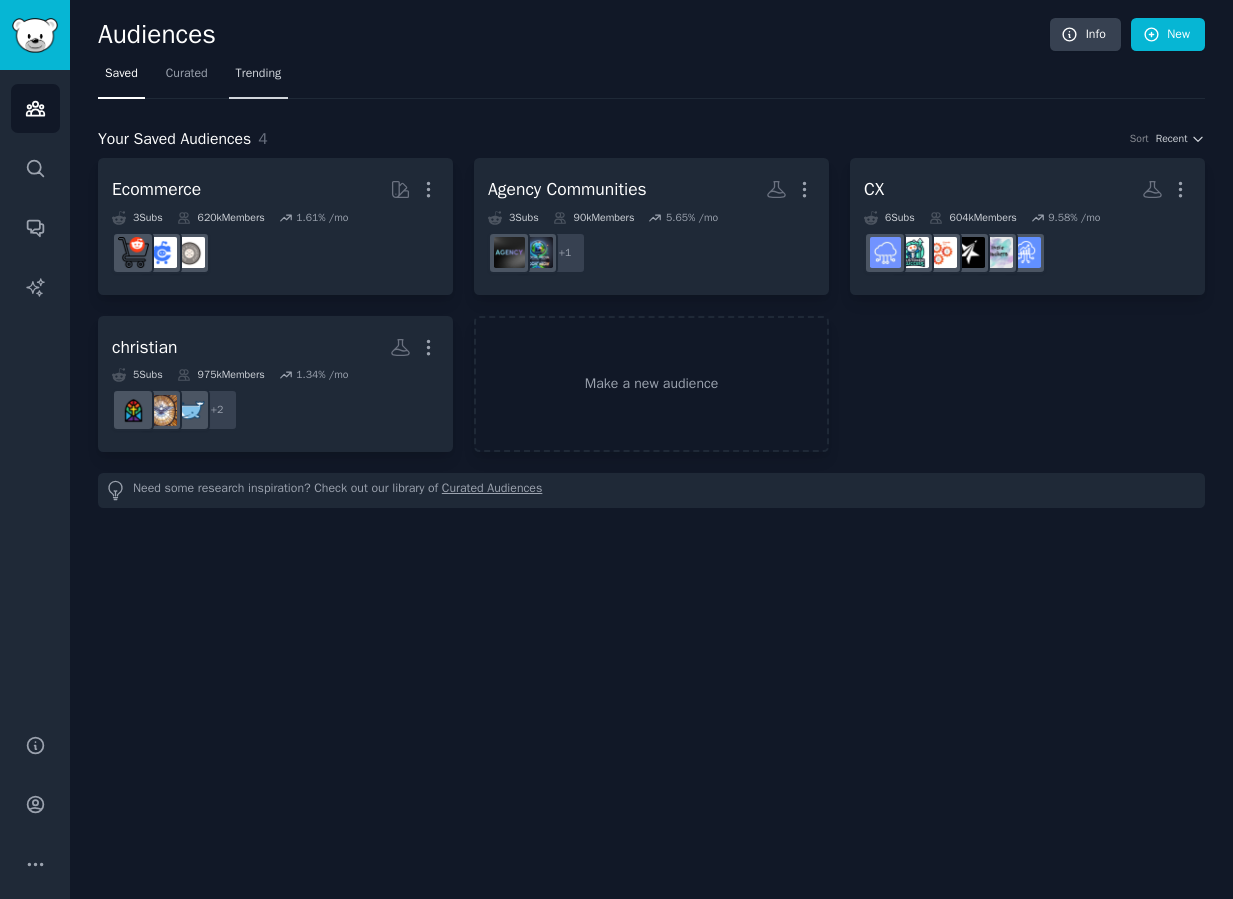 click on "Trending" at bounding box center (259, 74) 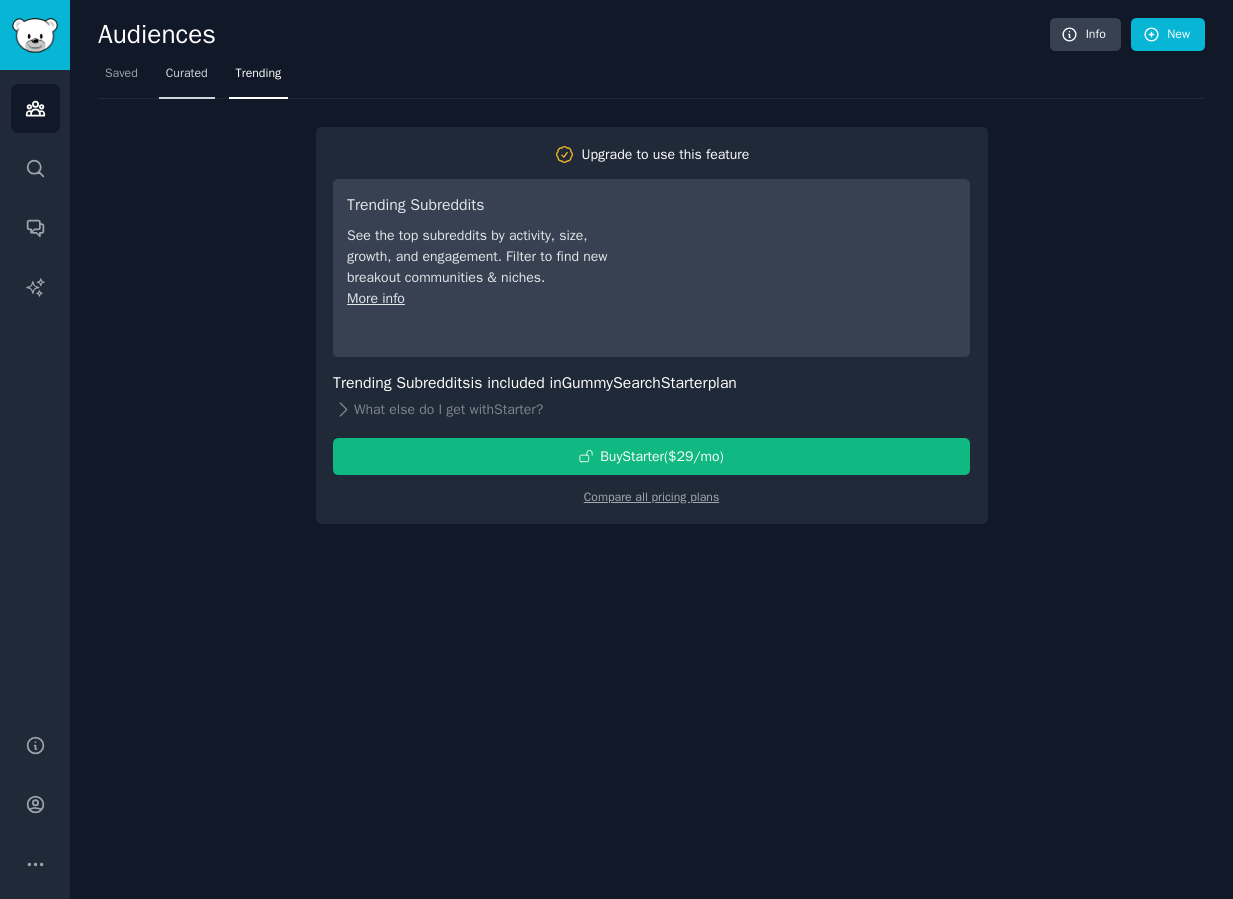 click on "Curated" at bounding box center [187, 74] 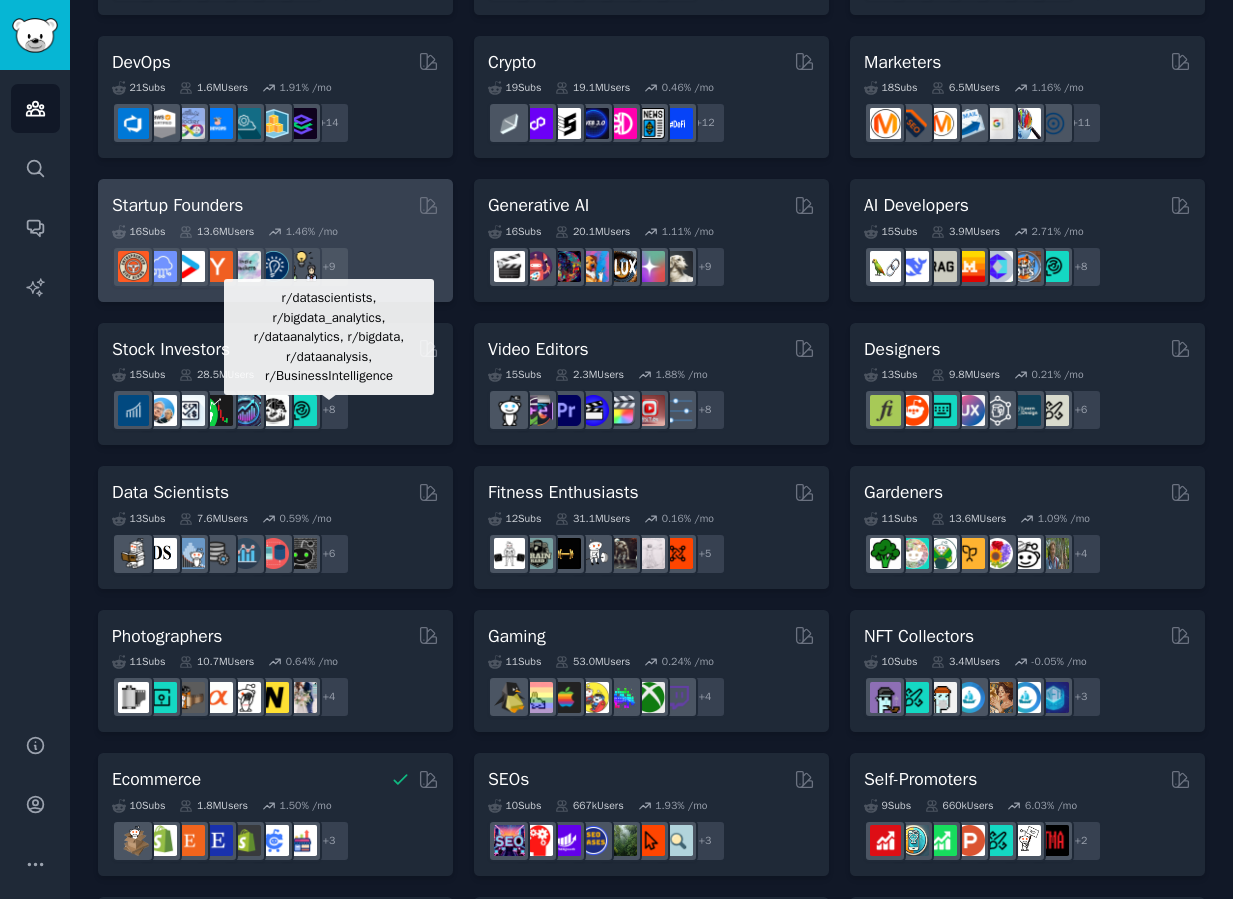 scroll, scrollTop: 0, scrollLeft: 0, axis: both 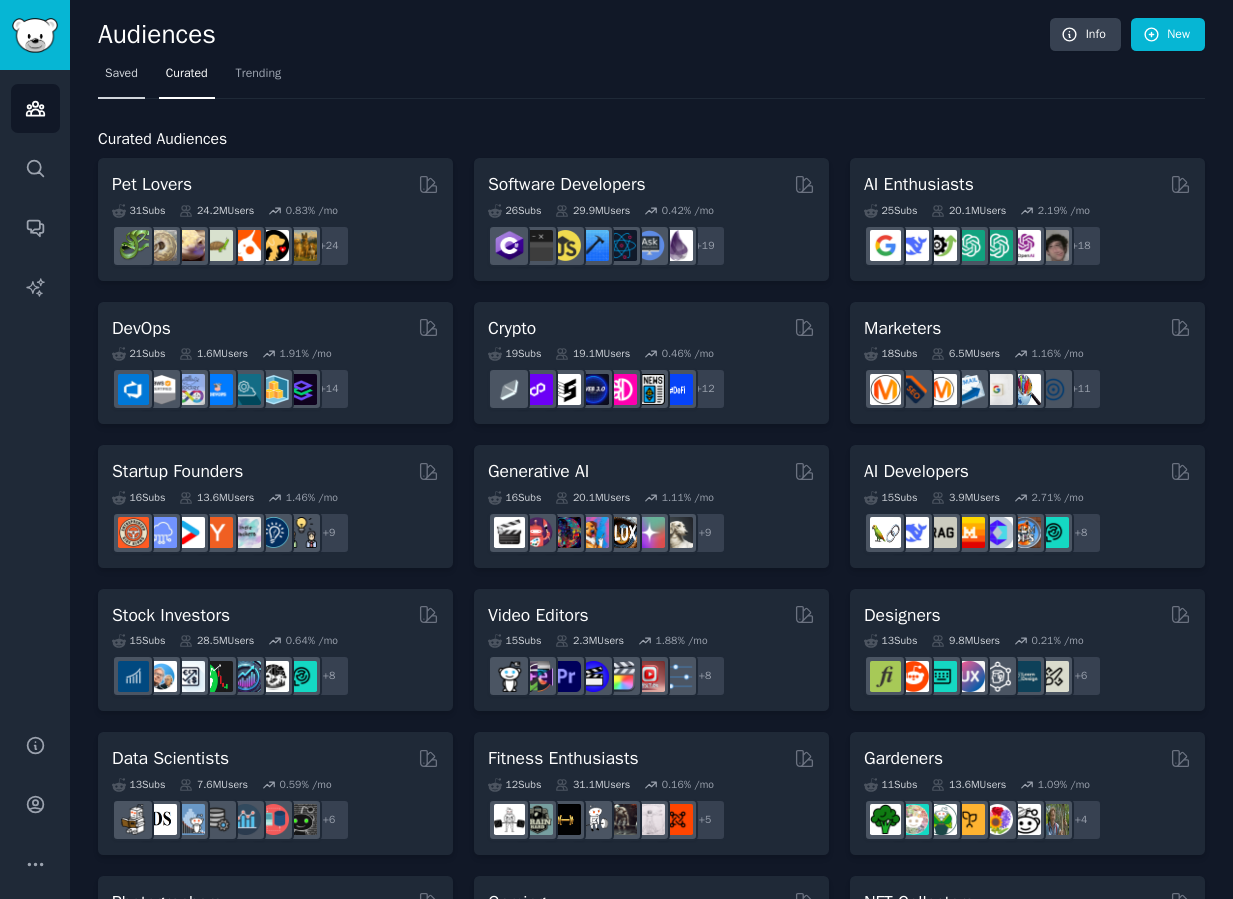 click on "Saved" at bounding box center (121, 74) 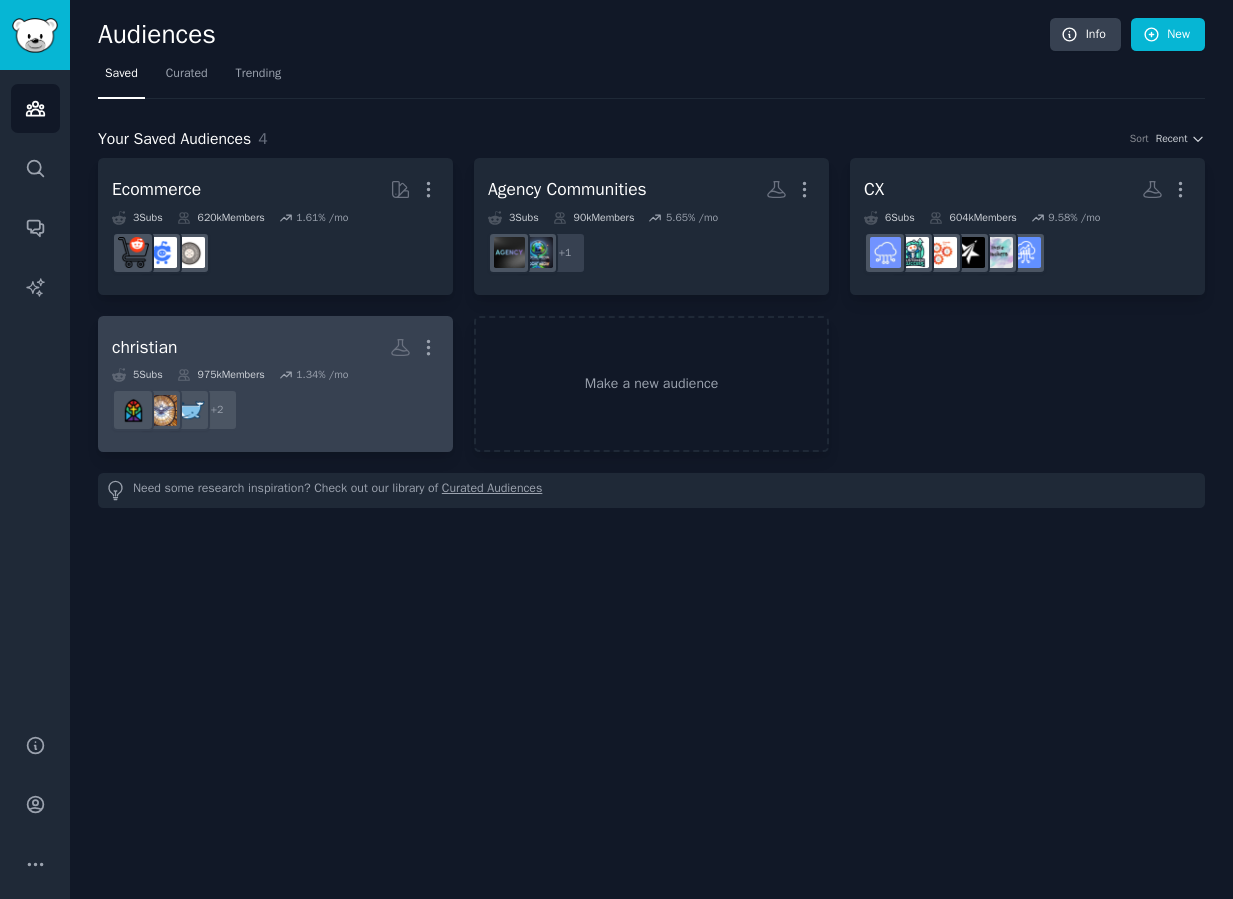 click on "christian More" at bounding box center [275, 347] 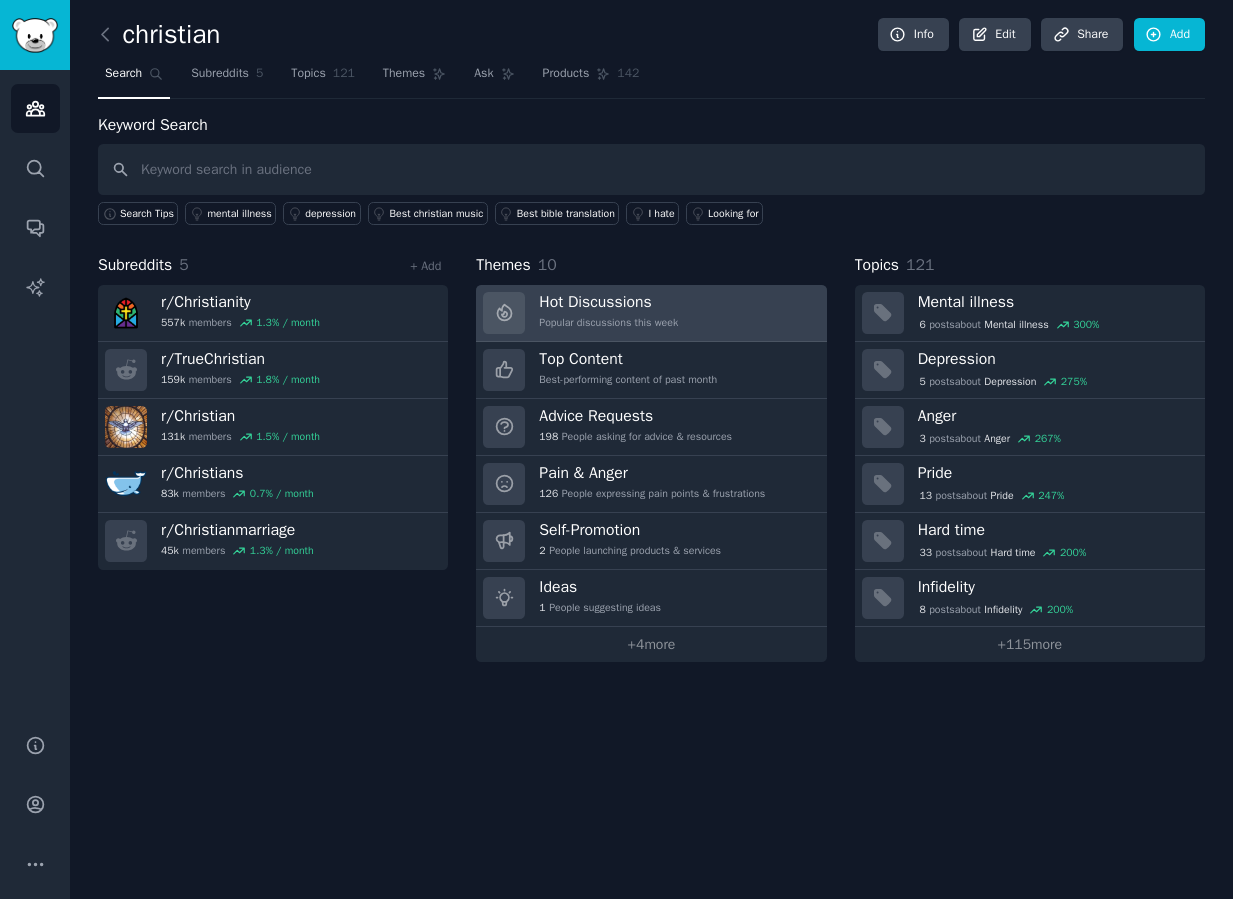 click on "Popular discussions this week" at bounding box center (608, 323) 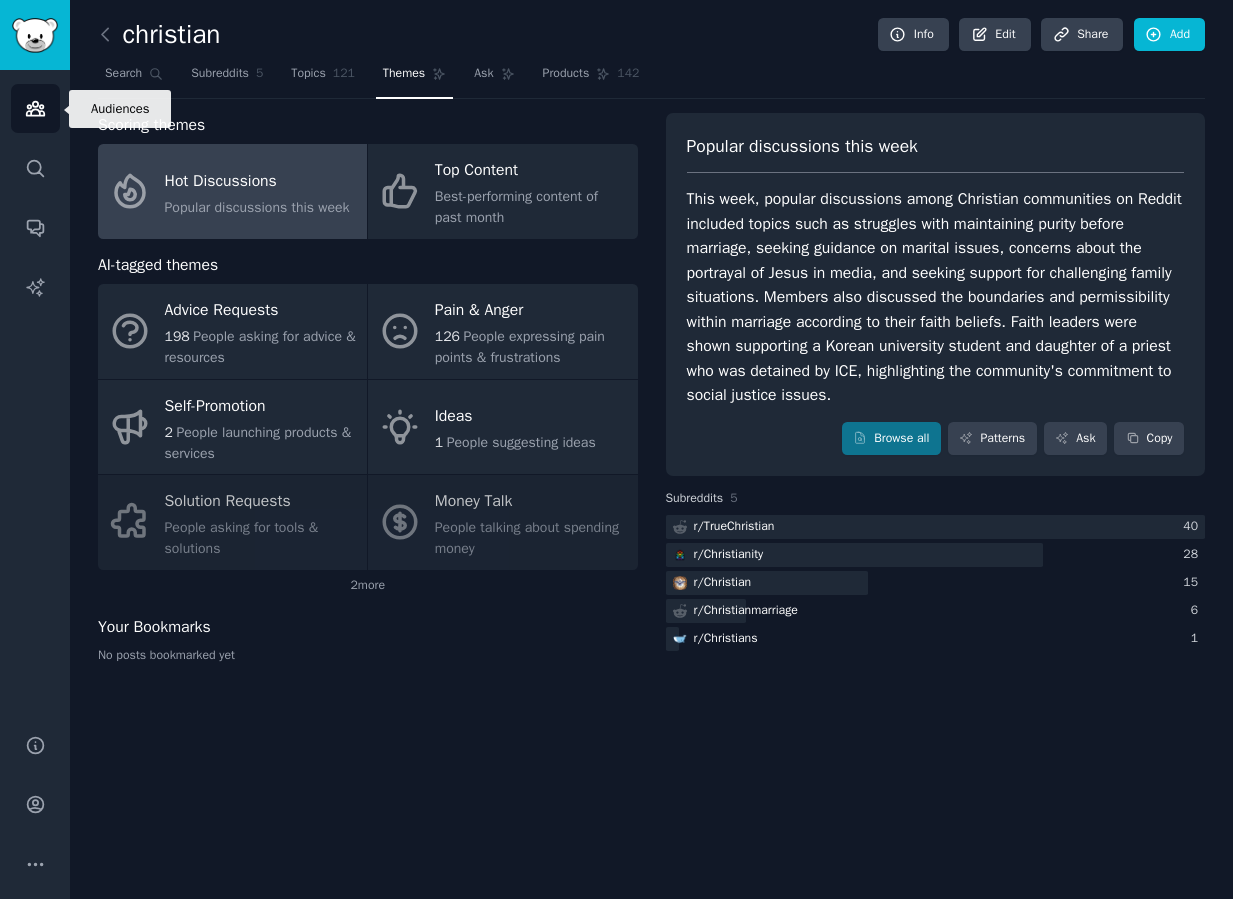 click 